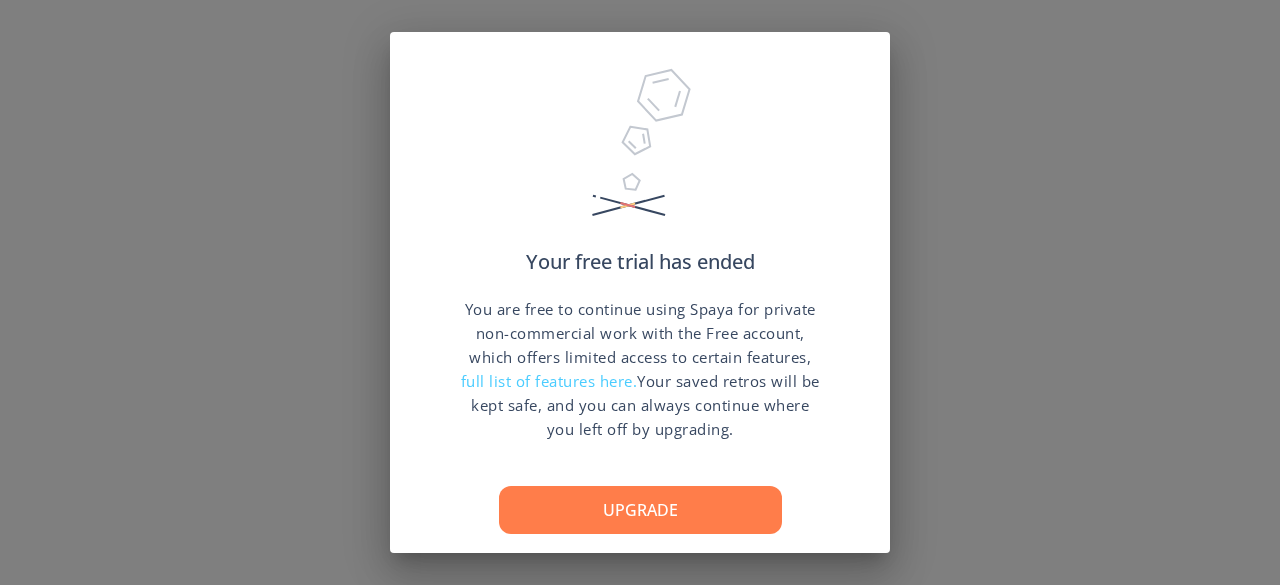 scroll, scrollTop: 0, scrollLeft: 0, axis: both 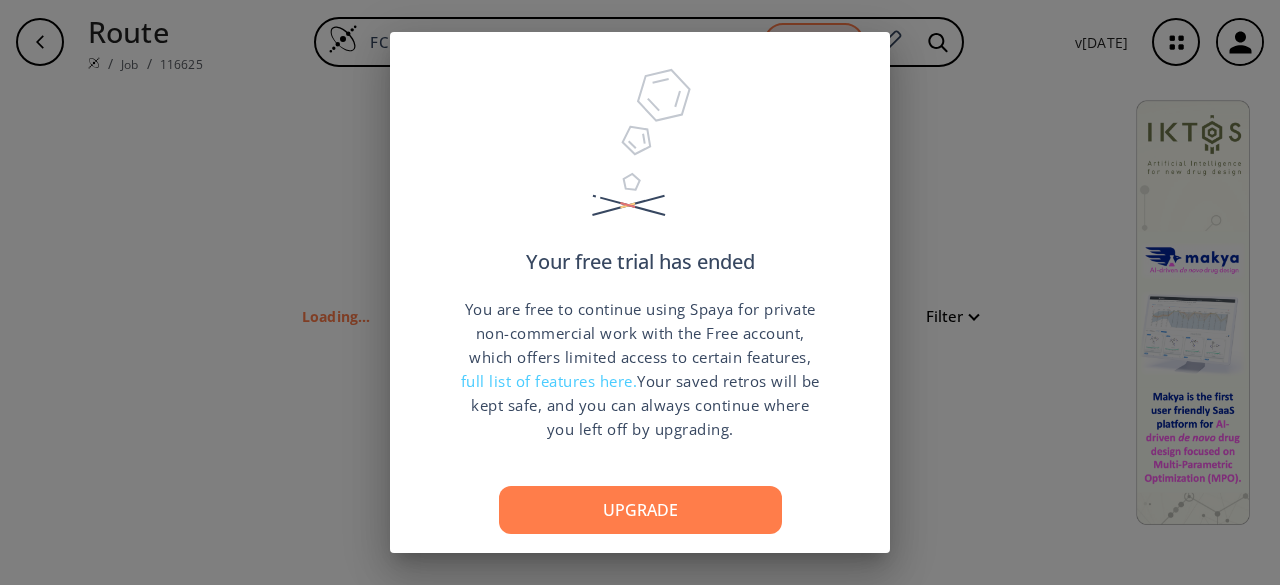 click on "Your free trial has ended You are free to continue using Spaya for private non-commercial work with the Free account, which offers limited access to certain features,   full list of features here.  Your saved retros will be kept safe, and you can always continue where you left off by upgrading. Upgrade Continue with free account" at bounding box center (640, 292) 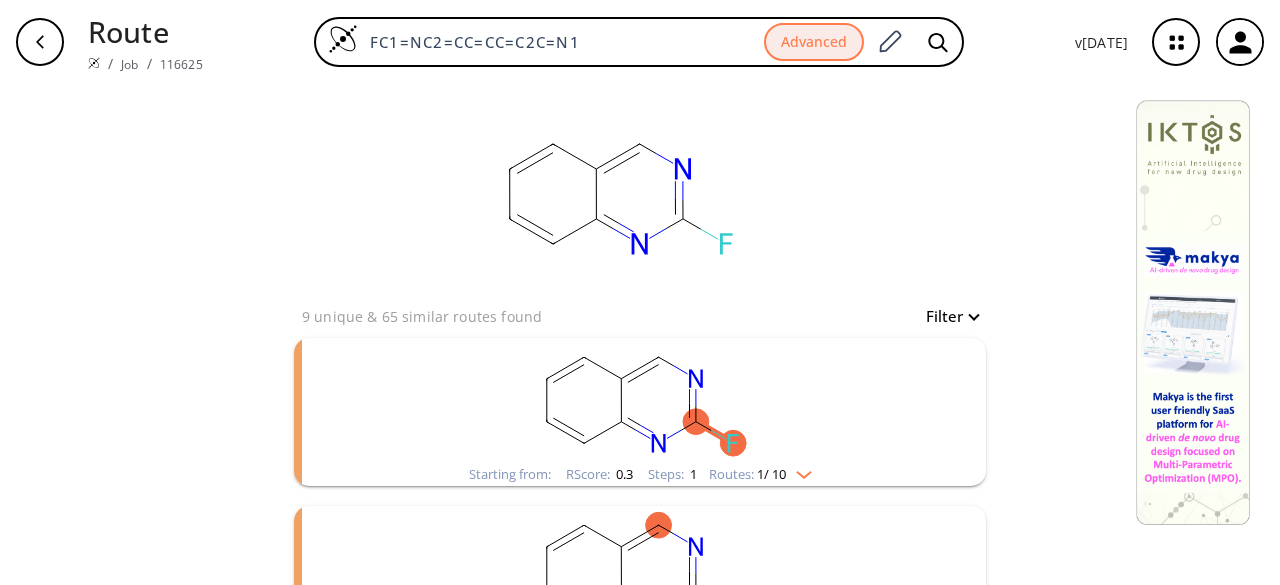 drag, startPoint x: 632, startPoint y: 39, endPoint x: 258, endPoint y: -8, distance: 376.94165 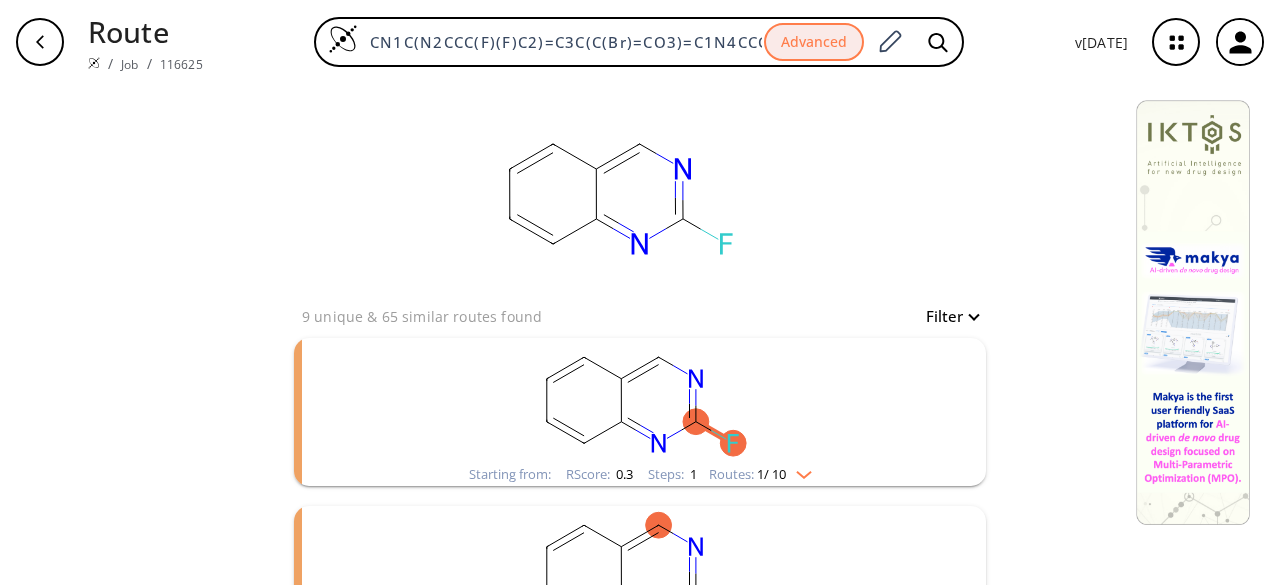 scroll, scrollTop: 0, scrollLeft: 110, axis: horizontal 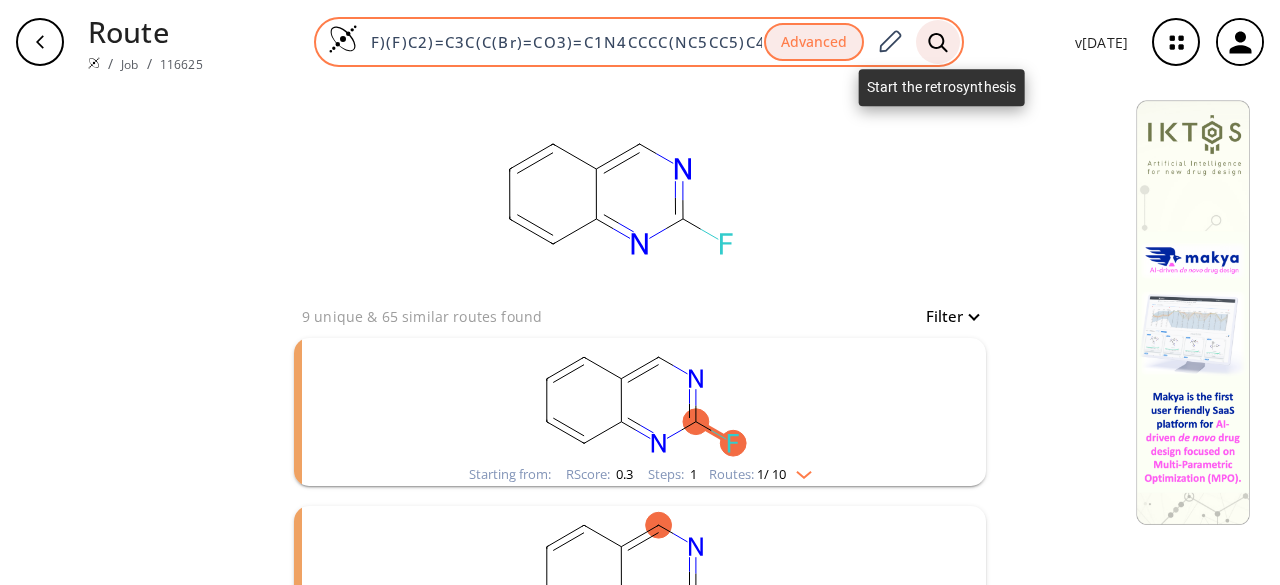 type on "CN1C(N2CCC(F)(F)C2)=C3C(C(Br)=CO3)=C1N4CCCC(NC5CC5)C4" 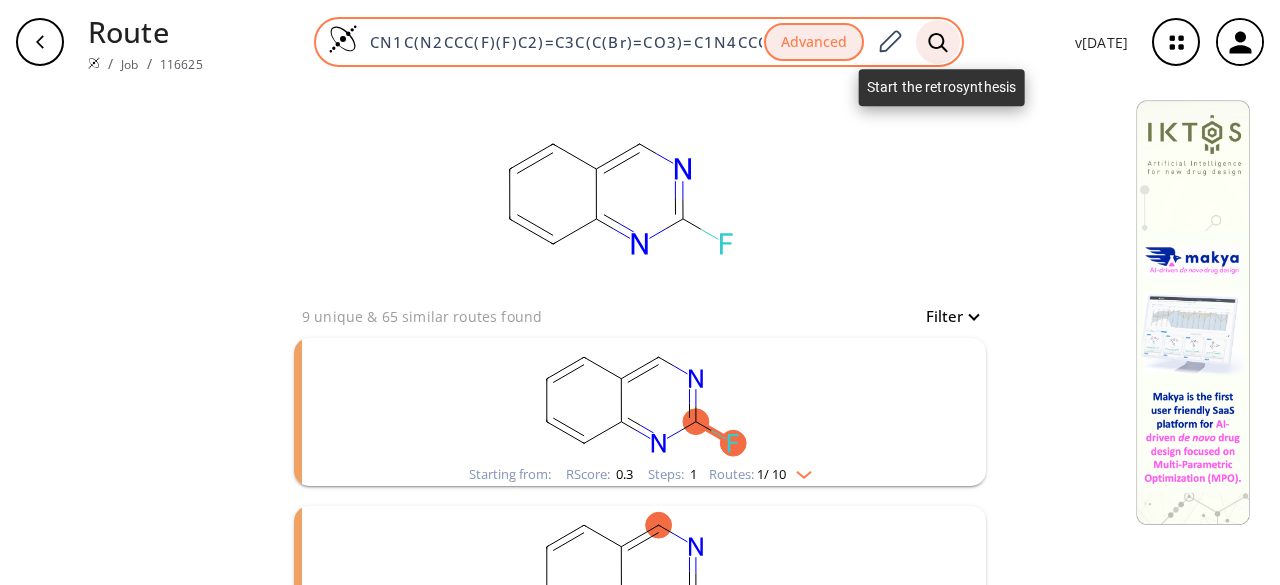 click 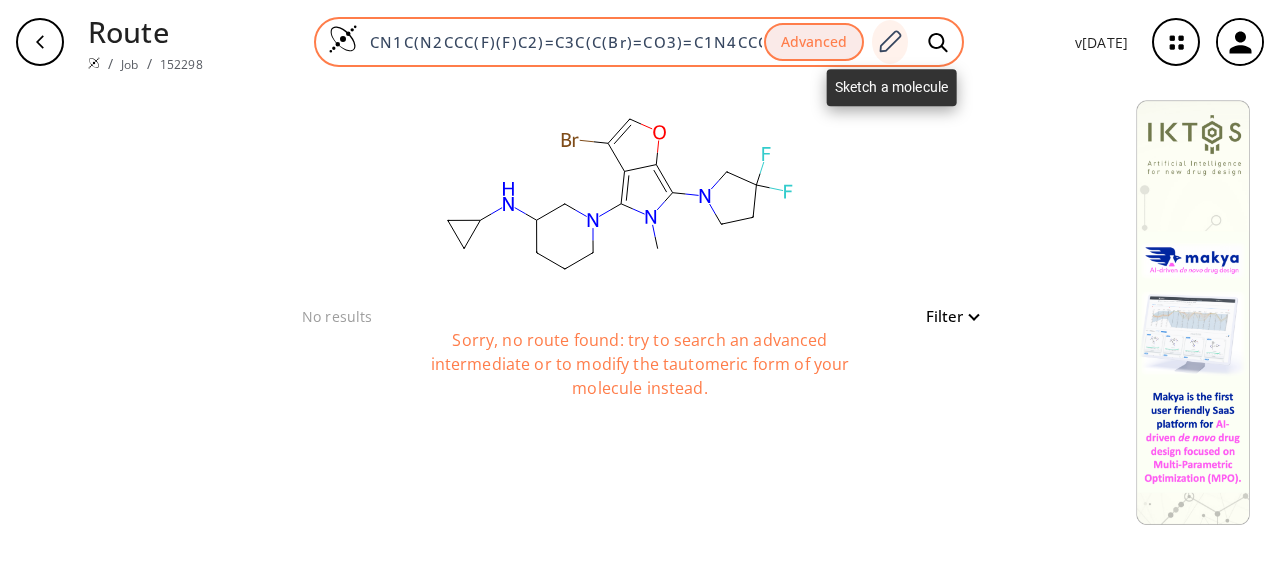 click 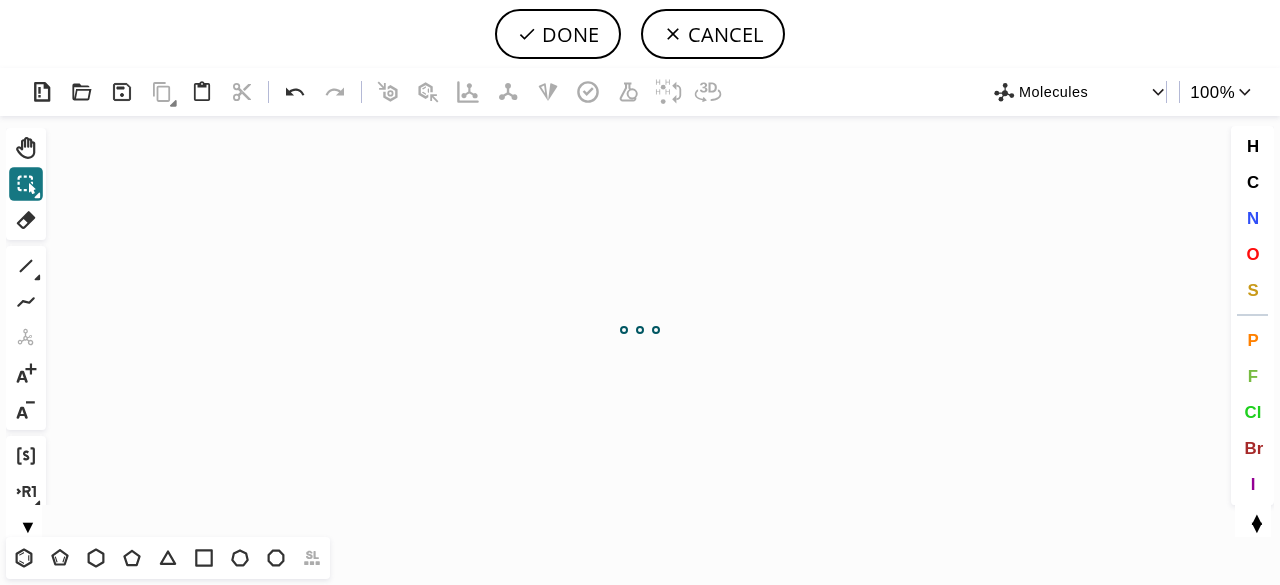 scroll, scrollTop: 0, scrollLeft: 0, axis: both 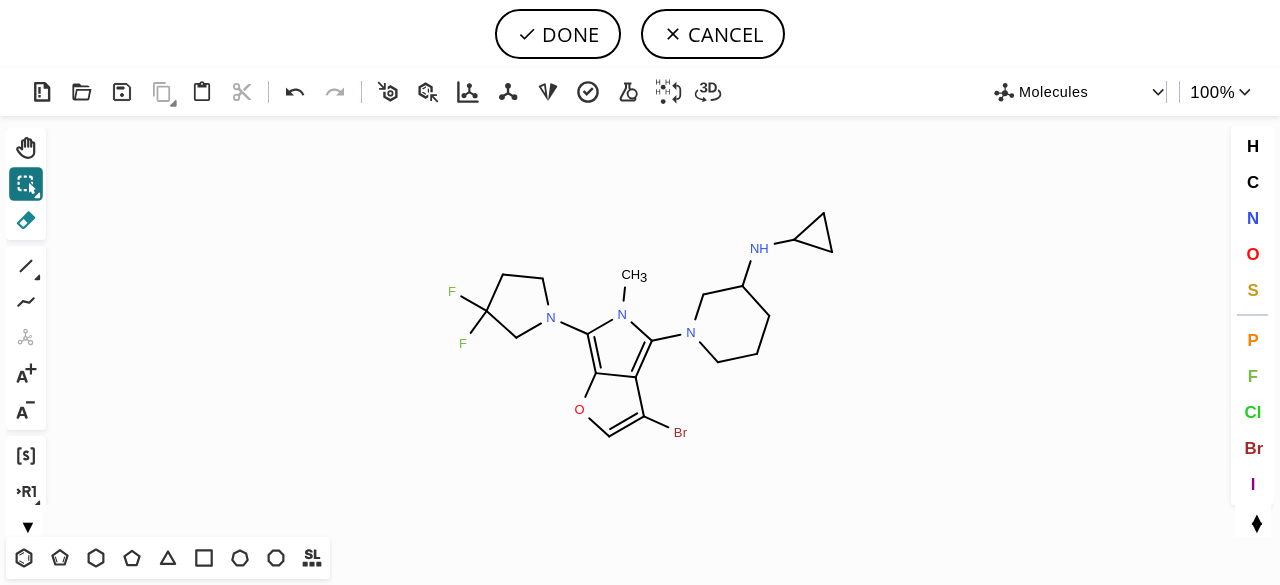 click 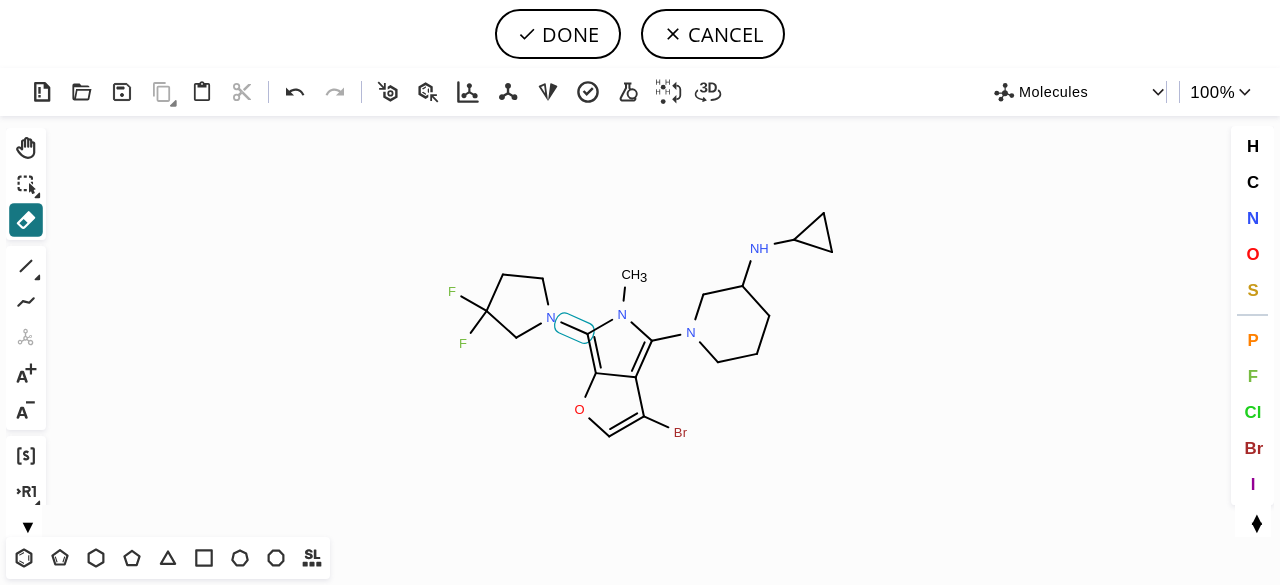 click 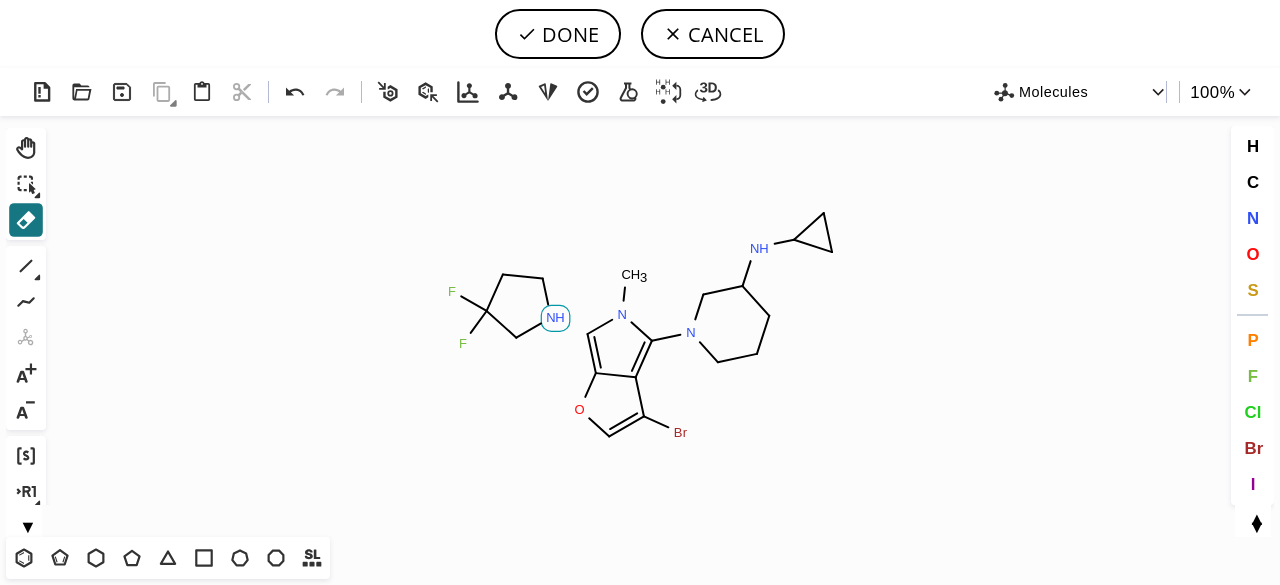 click on "N" 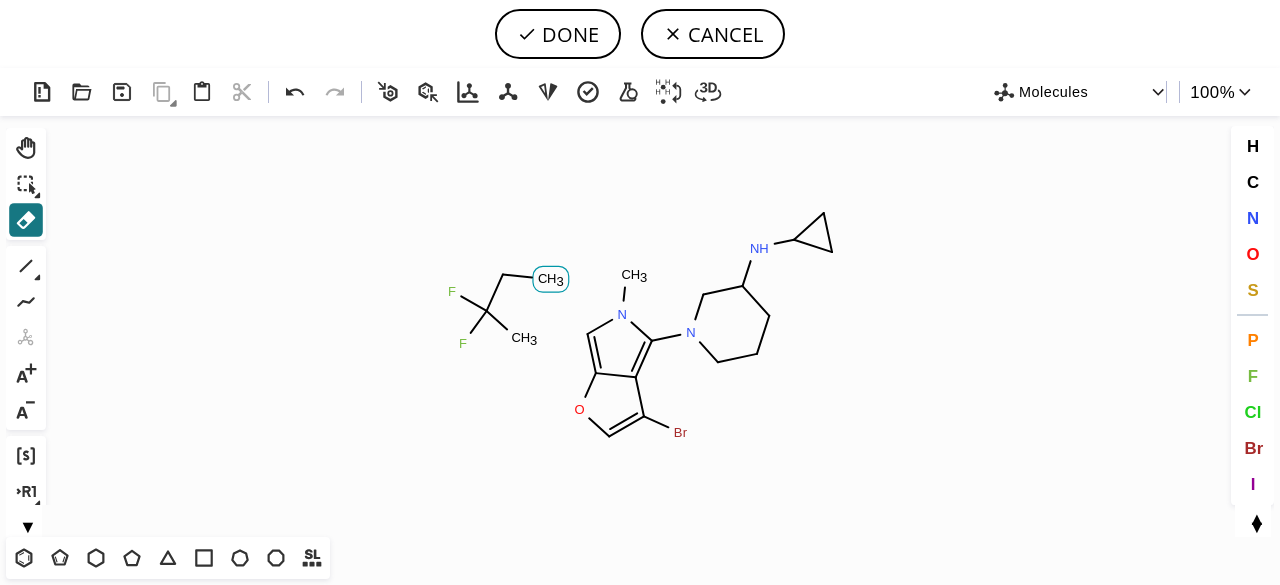 click on "H" 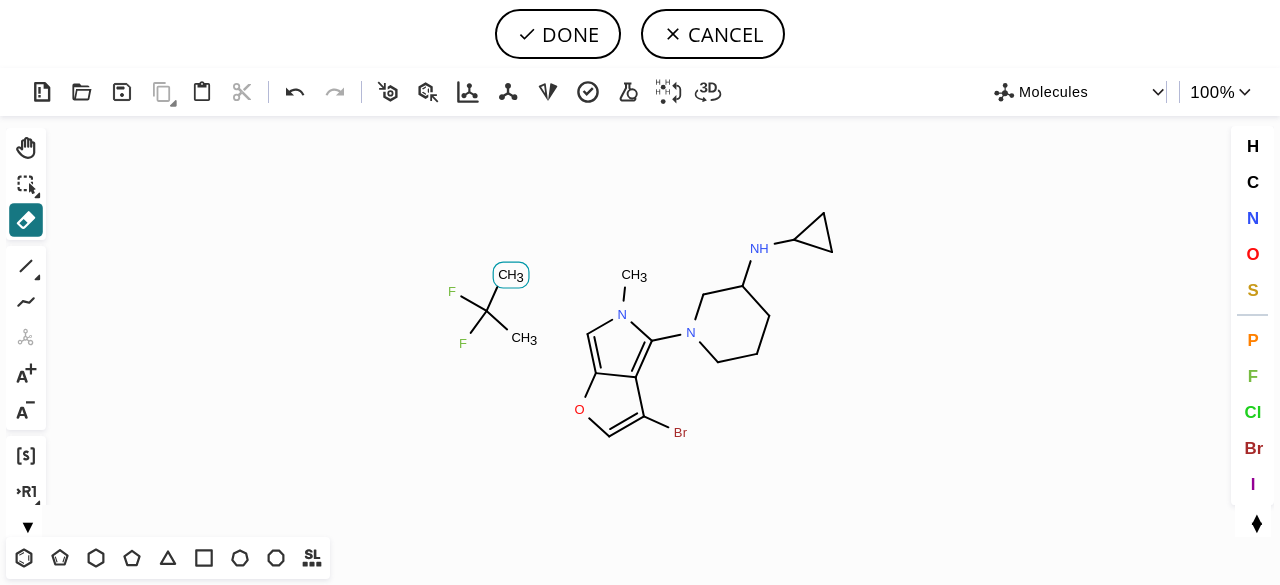 click on "3" 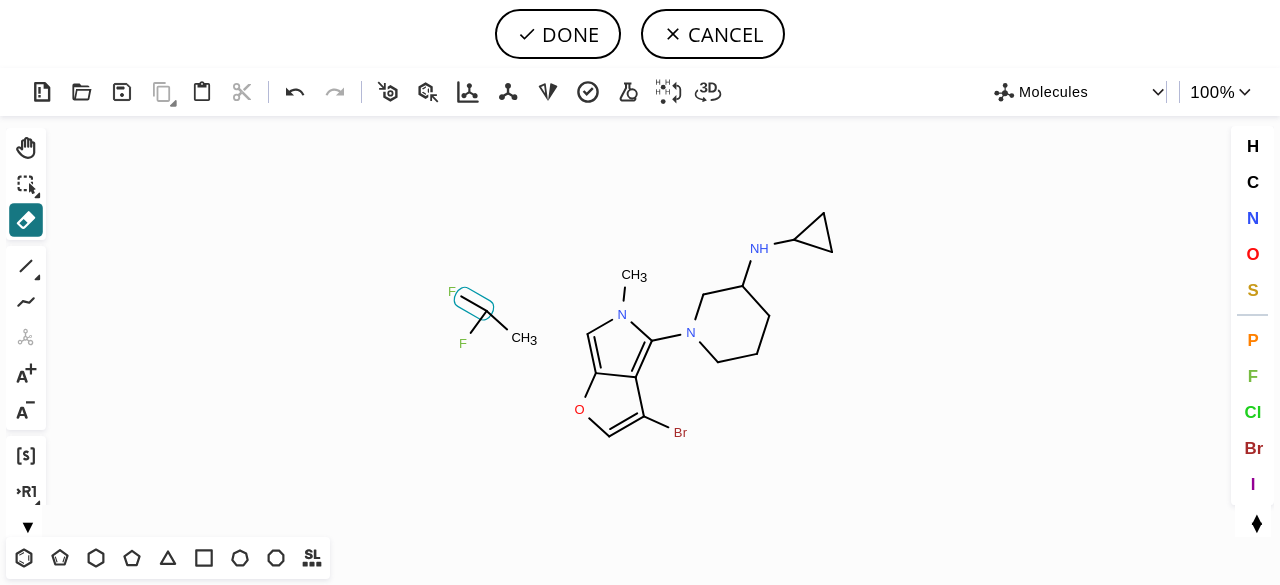 click 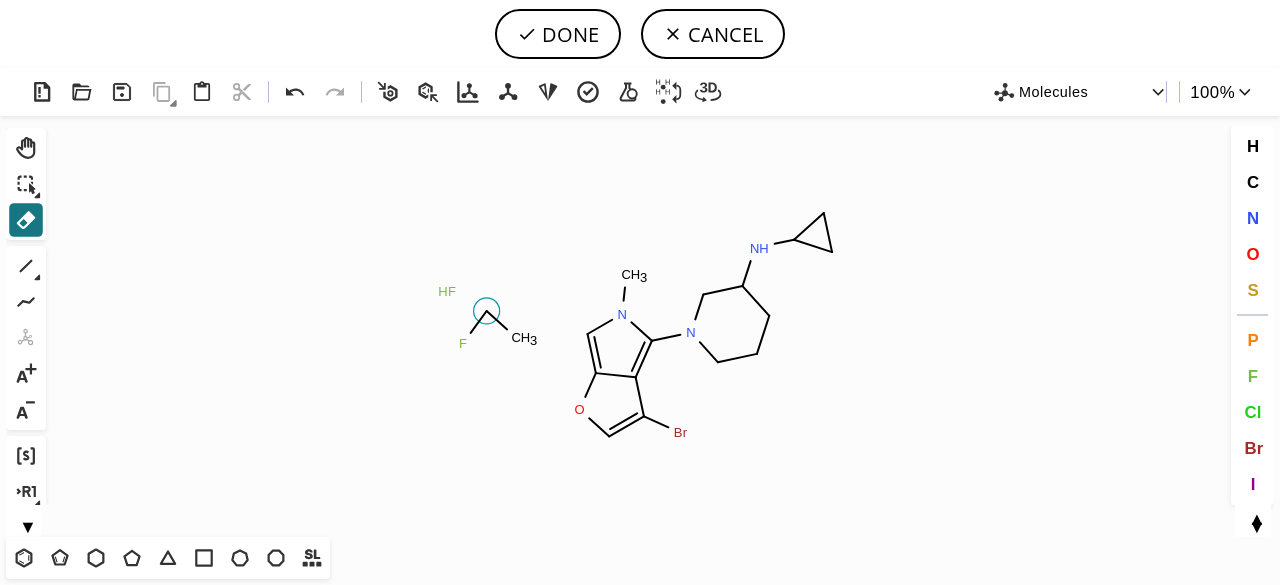 click 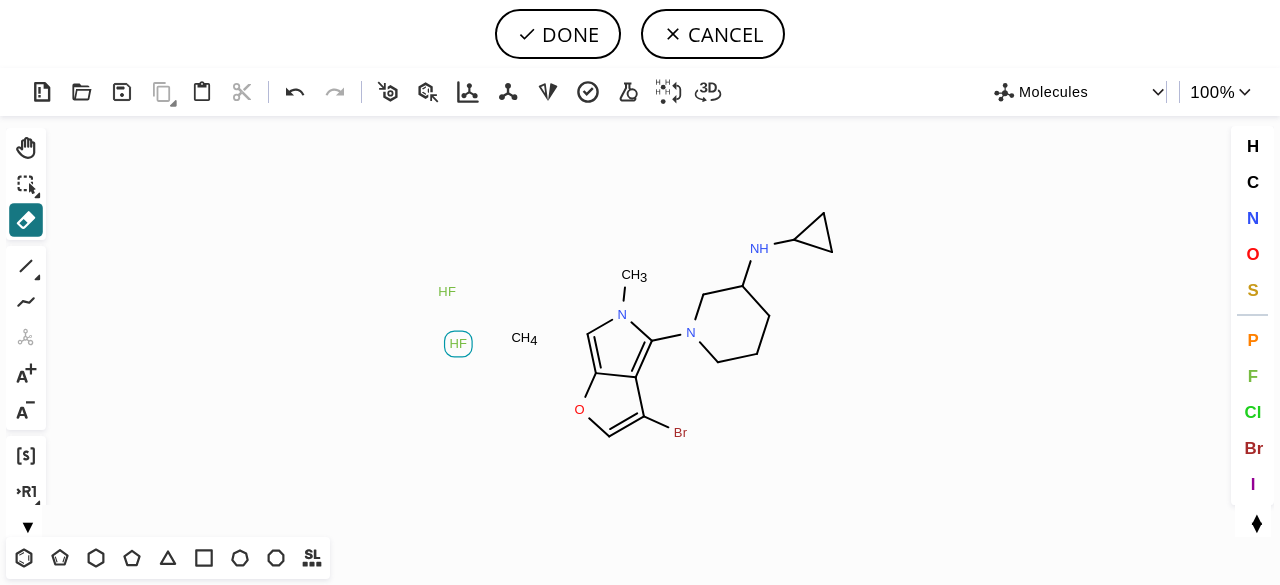 click on "H" 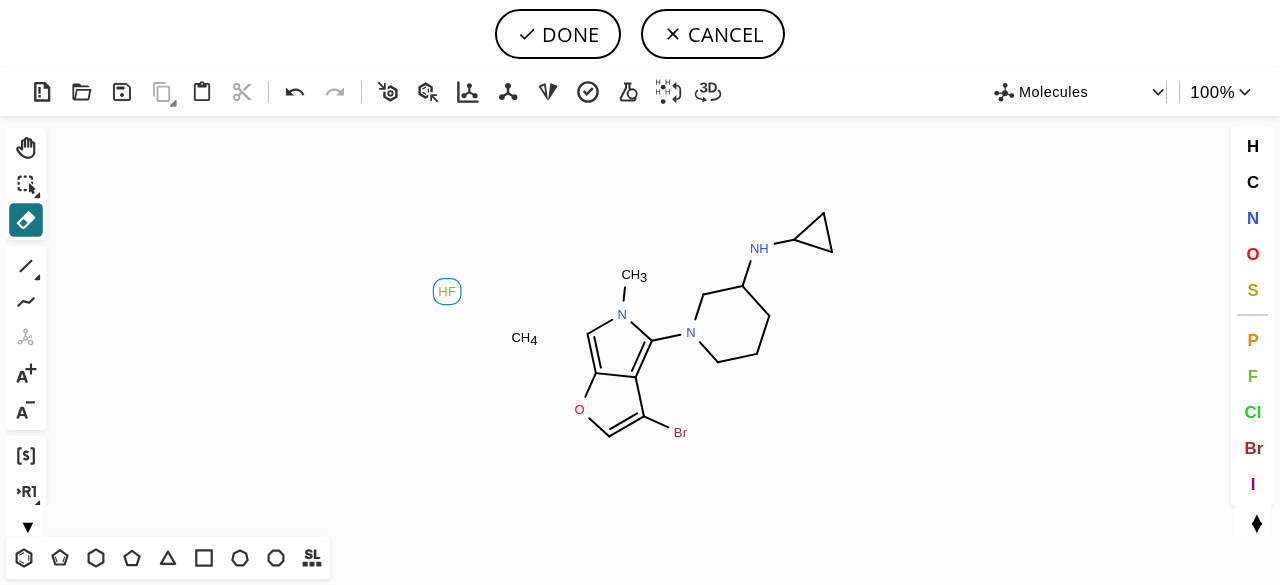 drag, startPoint x: 451, startPoint y: 294, endPoint x: 512, endPoint y: 333, distance: 72.40166 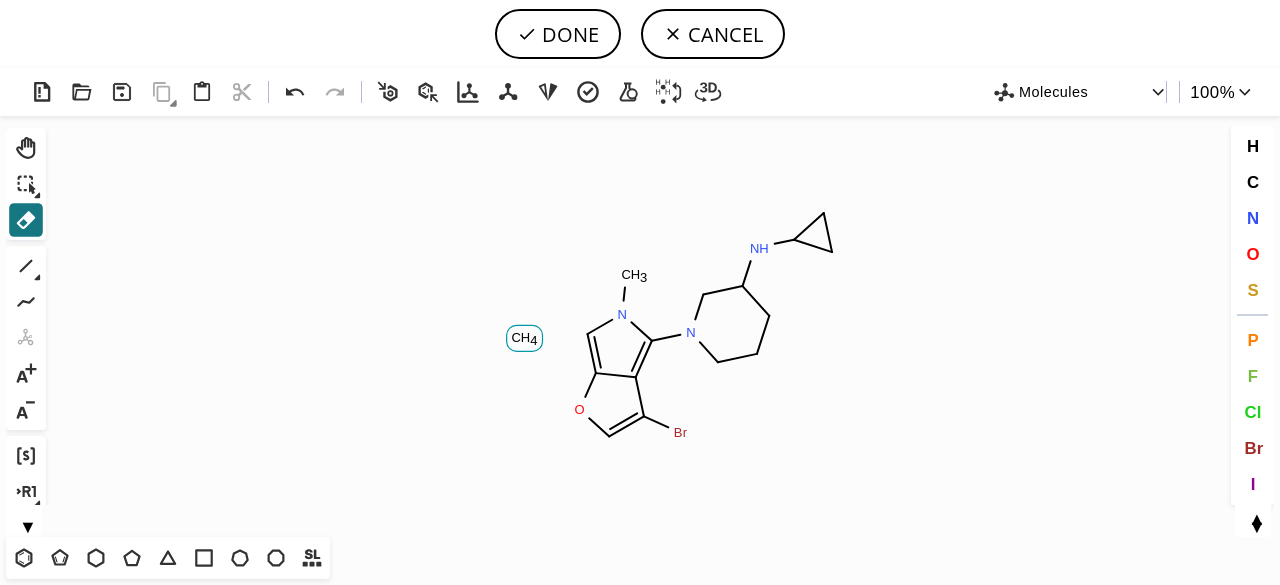 drag, startPoint x: 513, startPoint y: 333, endPoint x: 535, endPoint y: 382, distance: 53.712196 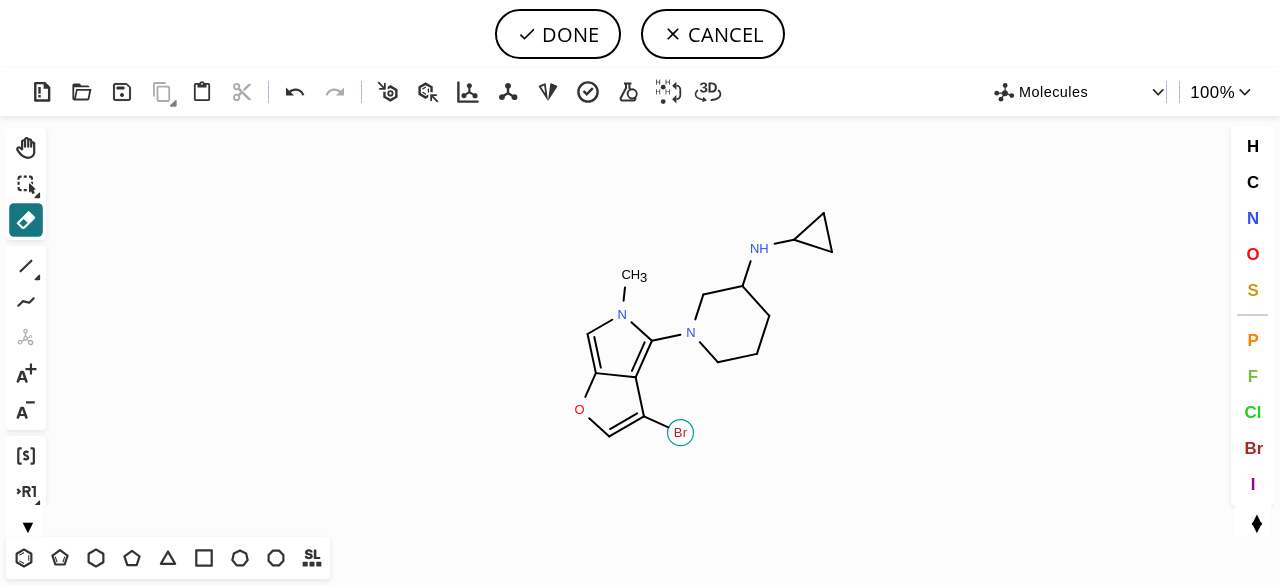 click on "Br" 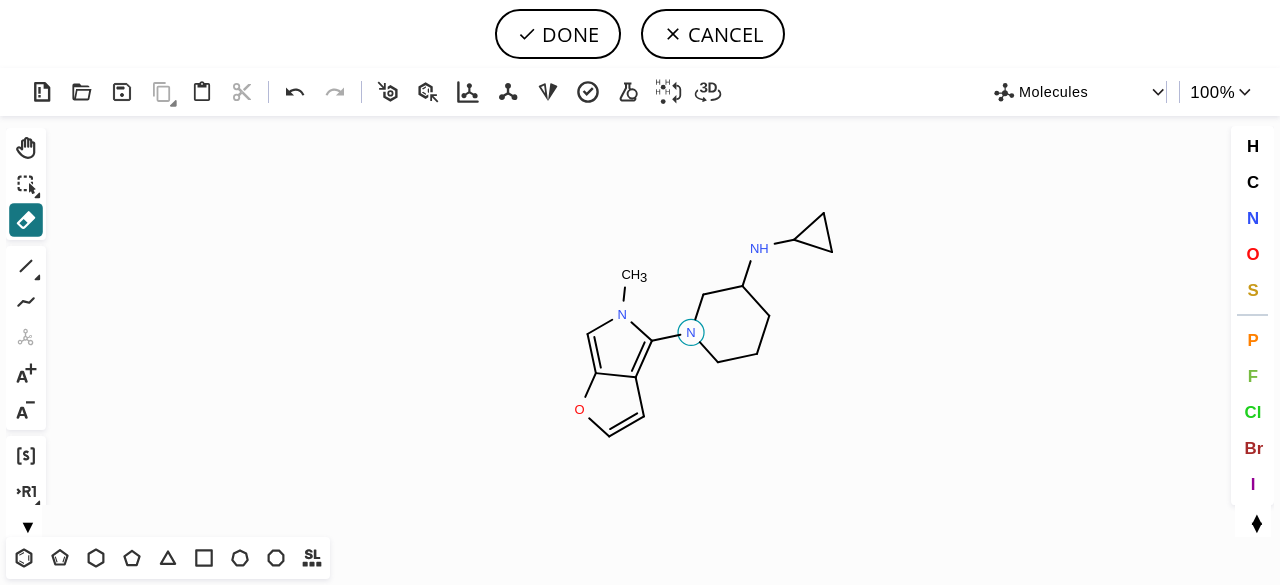 click 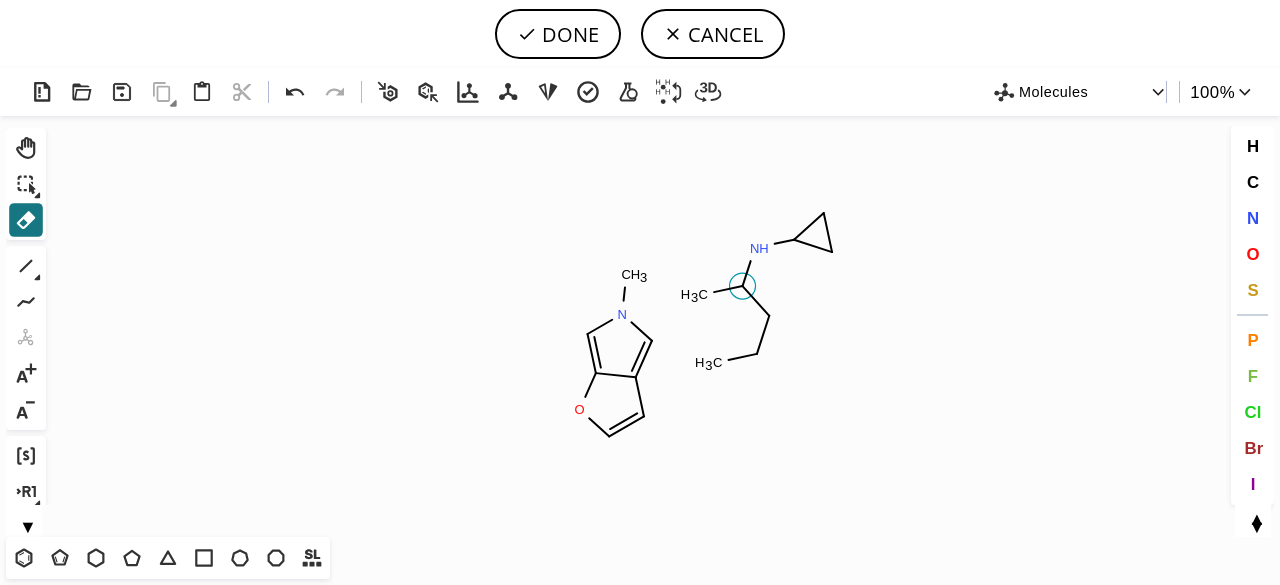 click 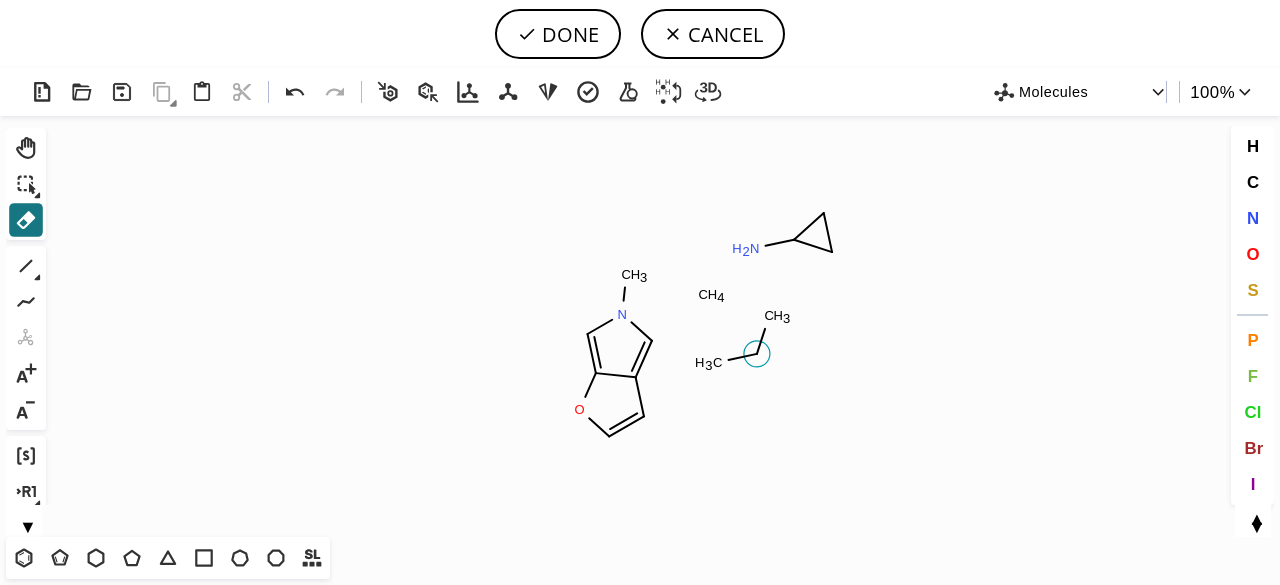 click 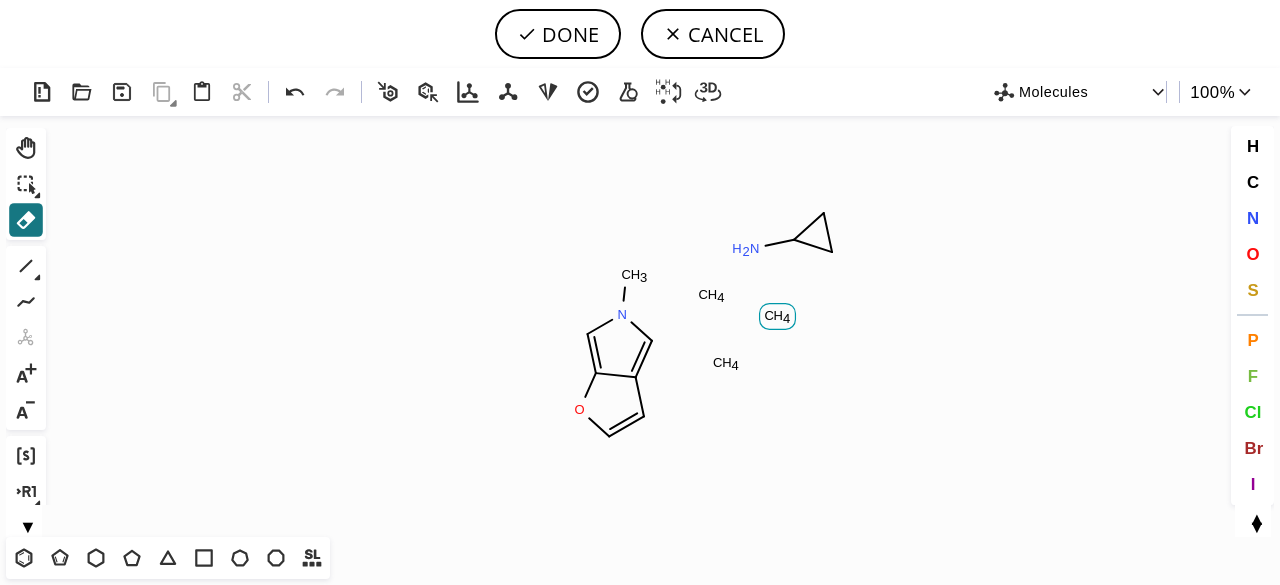 drag, startPoint x: 770, startPoint y: 326, endPoint x: 749, endPoint y: 352, distance: 33.42155 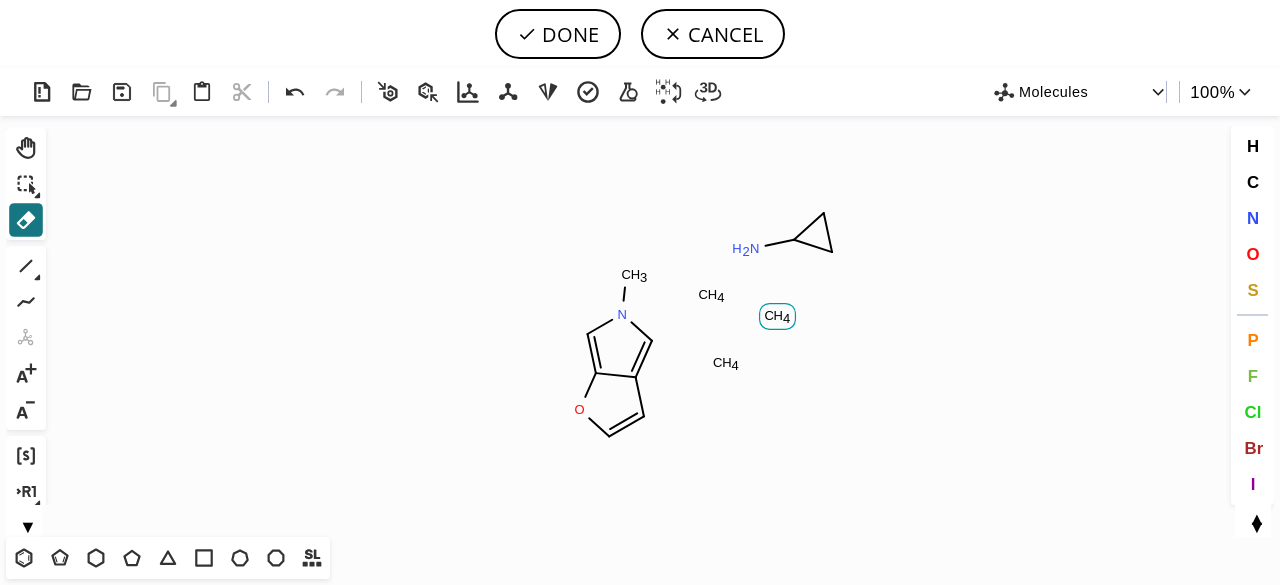 click 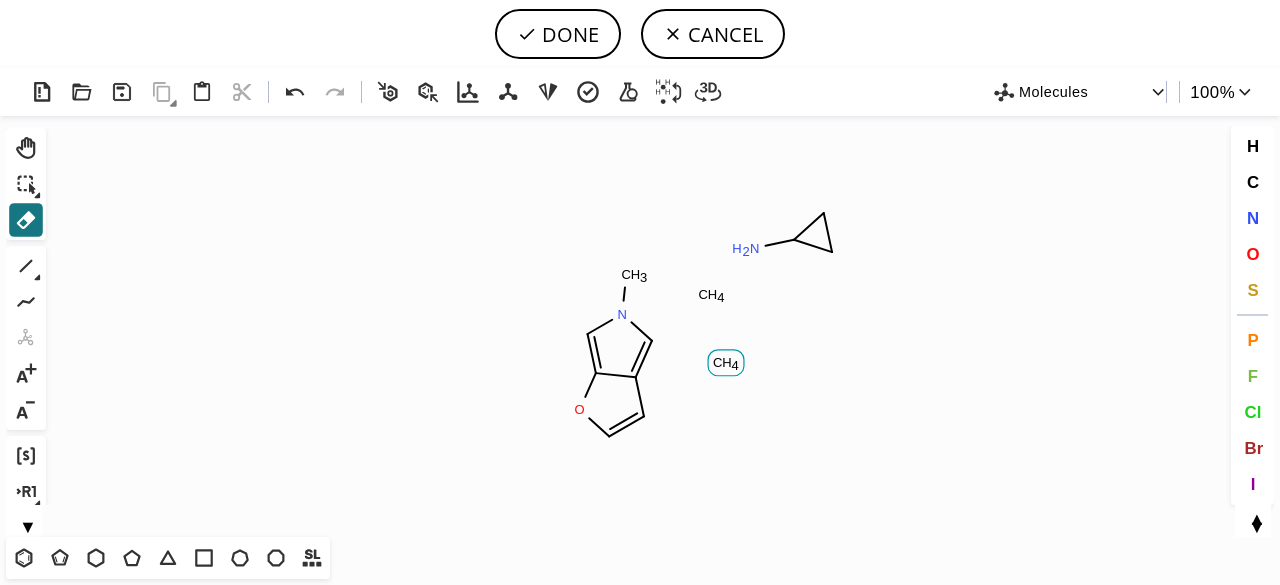 click on "H" 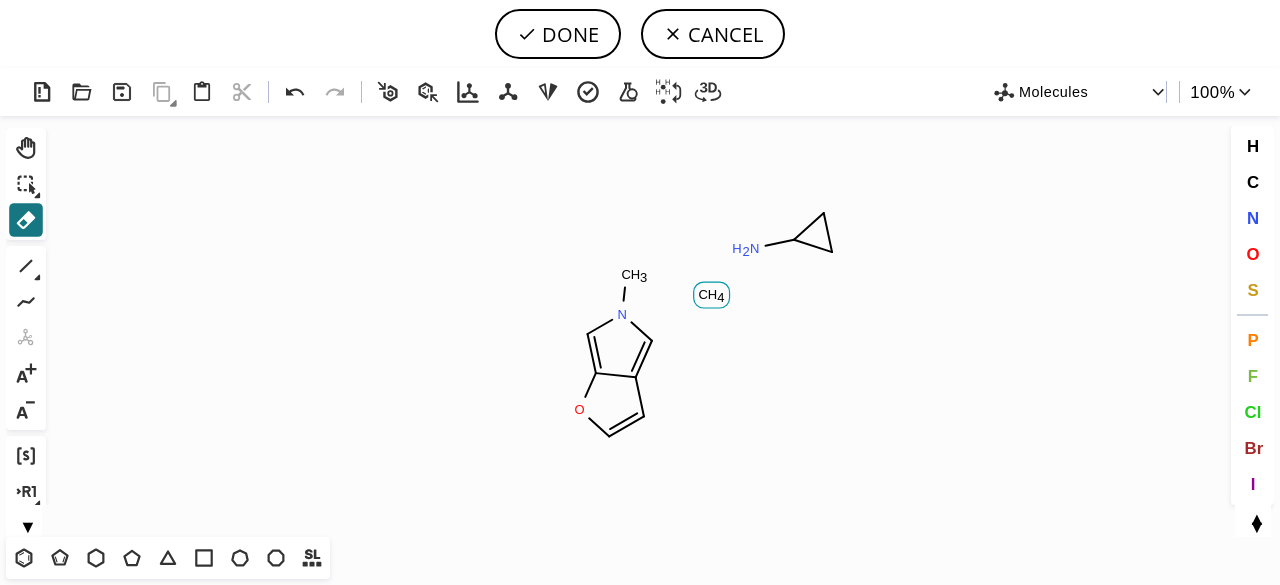 click on "4" 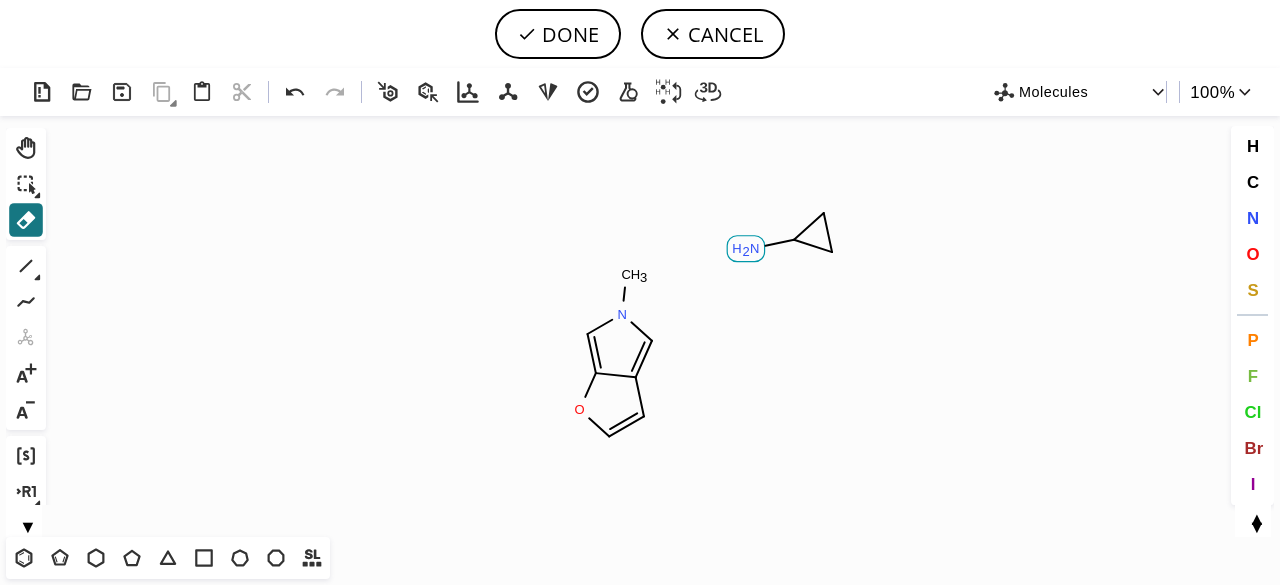 click 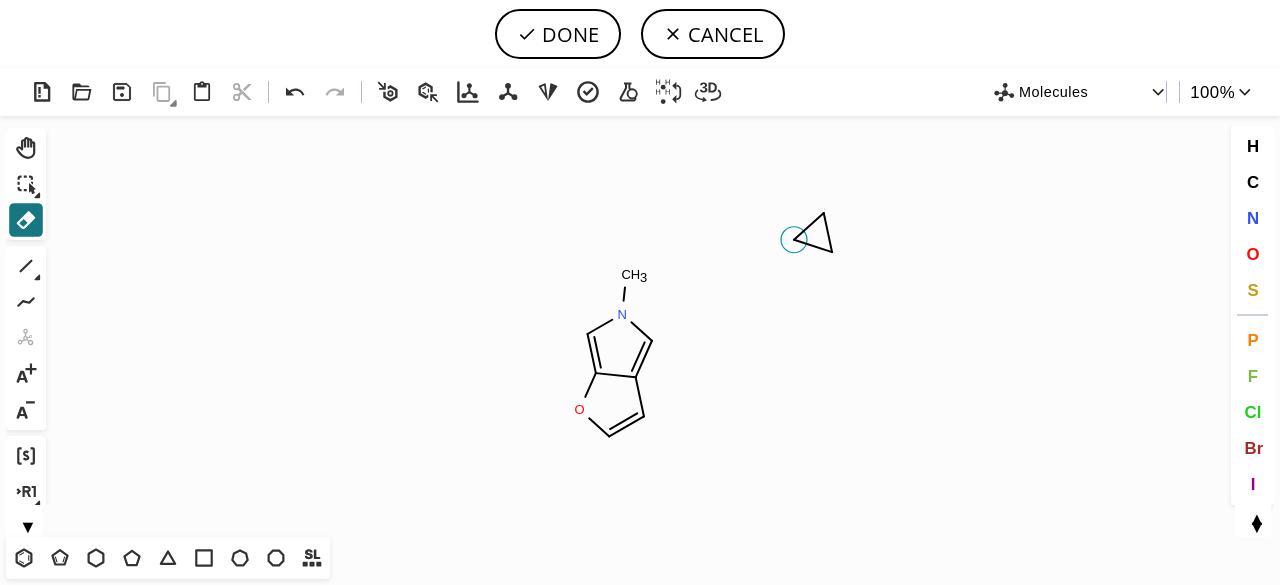 click 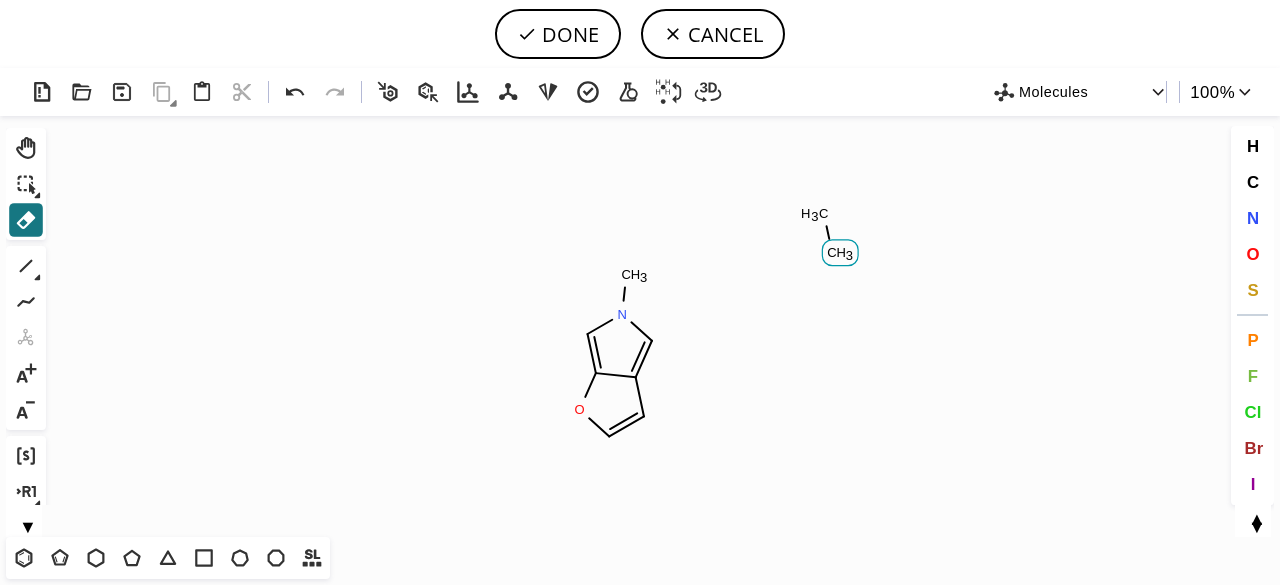 click on "Created with [PERSON_NAME] 2.3.0 C H 3 N O C H 3 C H 3" 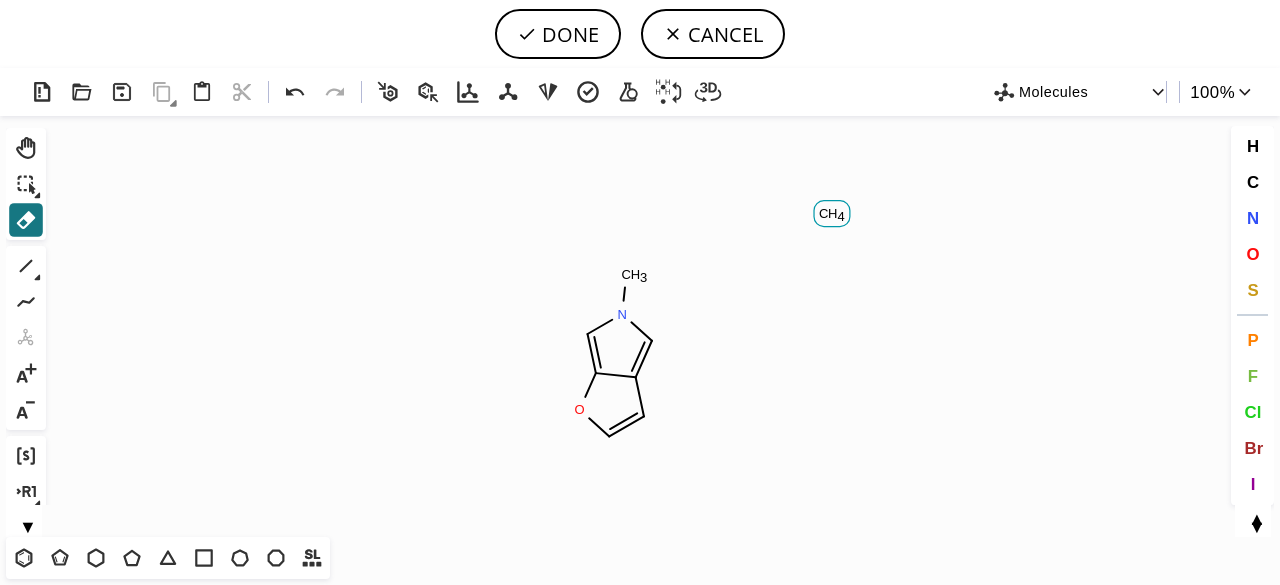 click on "C" 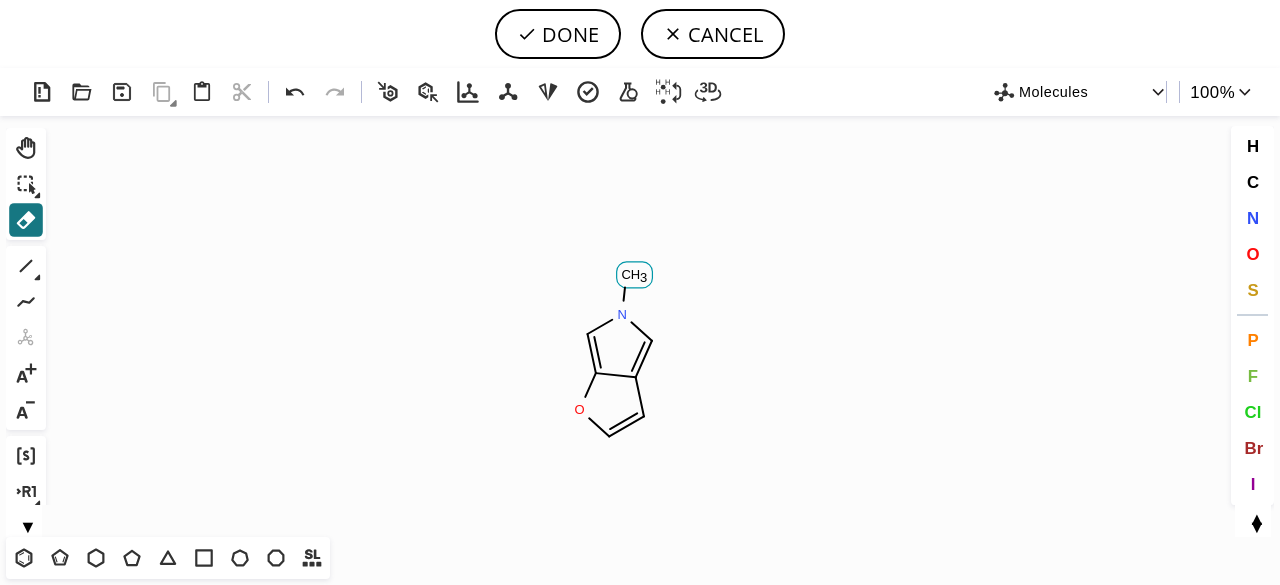 click on "H" 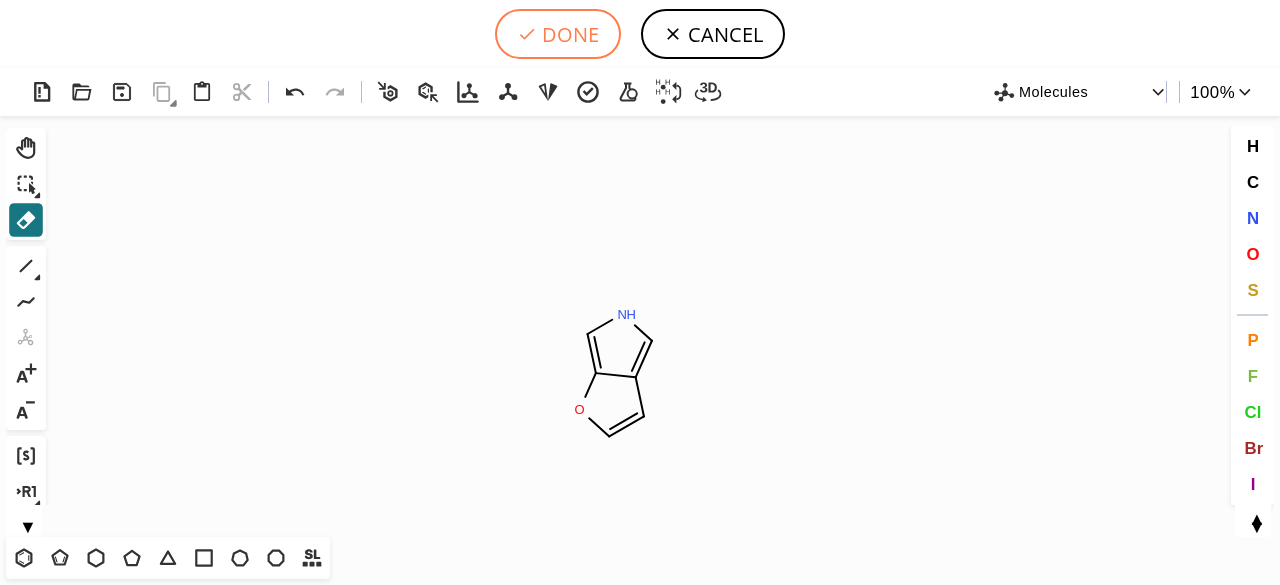 click on "DONE" at bounding box center (558, 34) 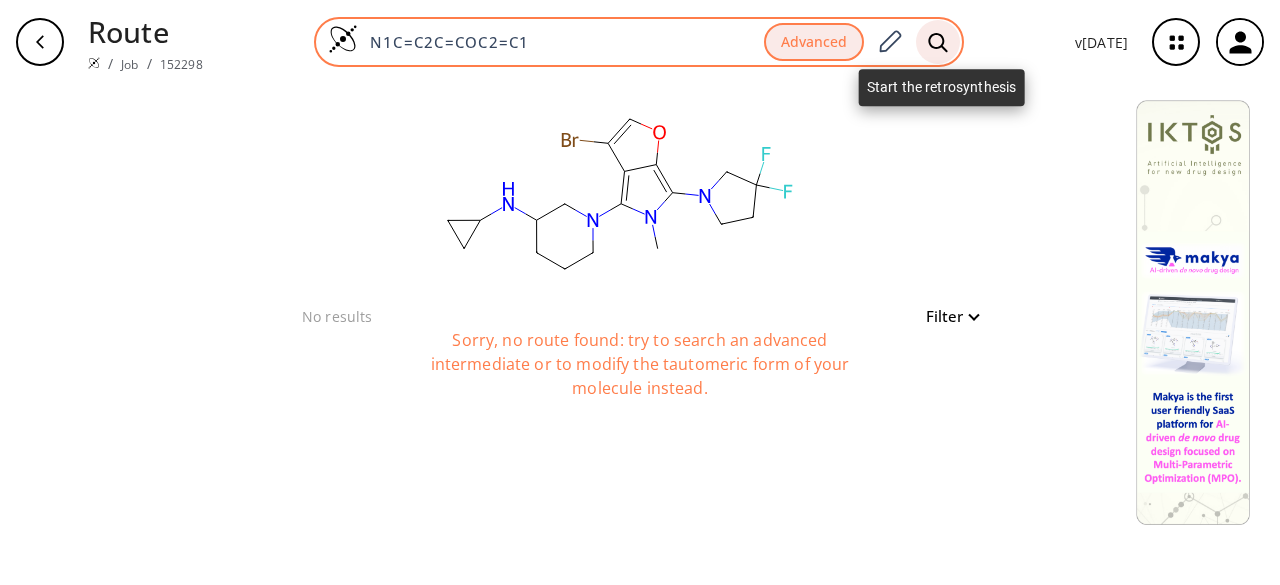 click 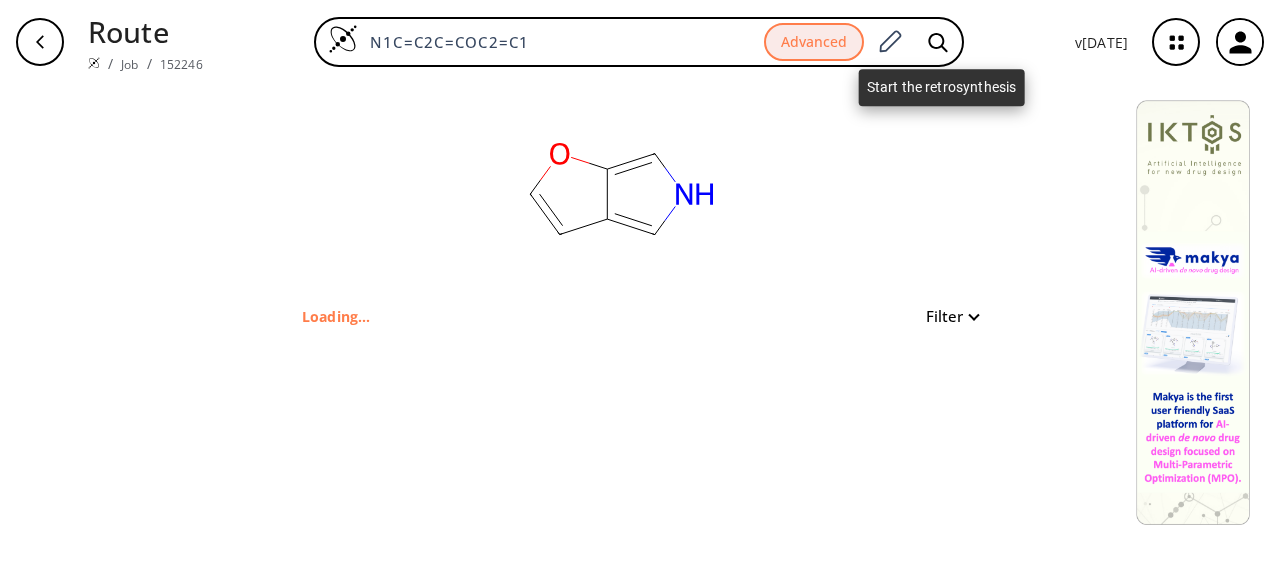 type on "C1=C2C(OC=C2)=CN1" 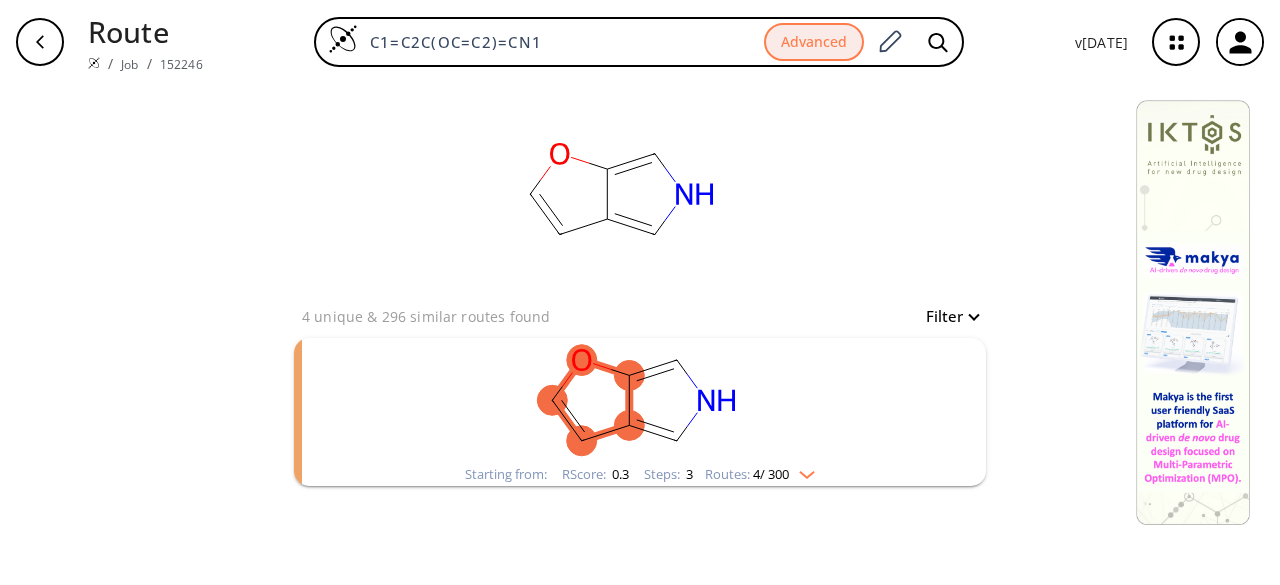 click 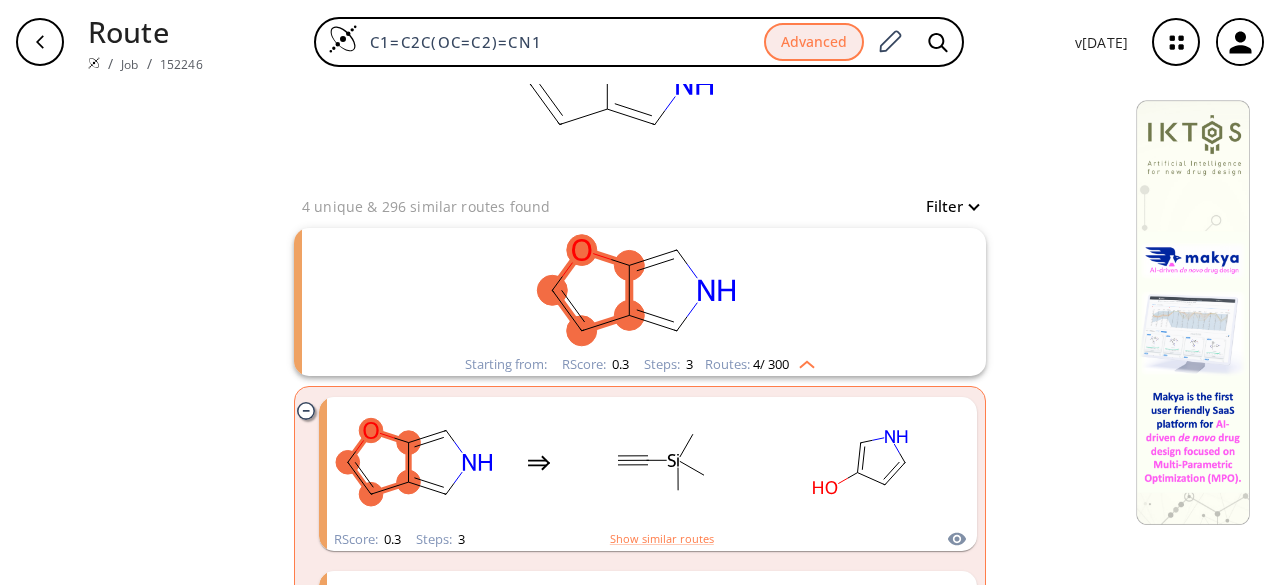 scroll, scrollTop: 200, scrollLeft: 0, axis: vertical 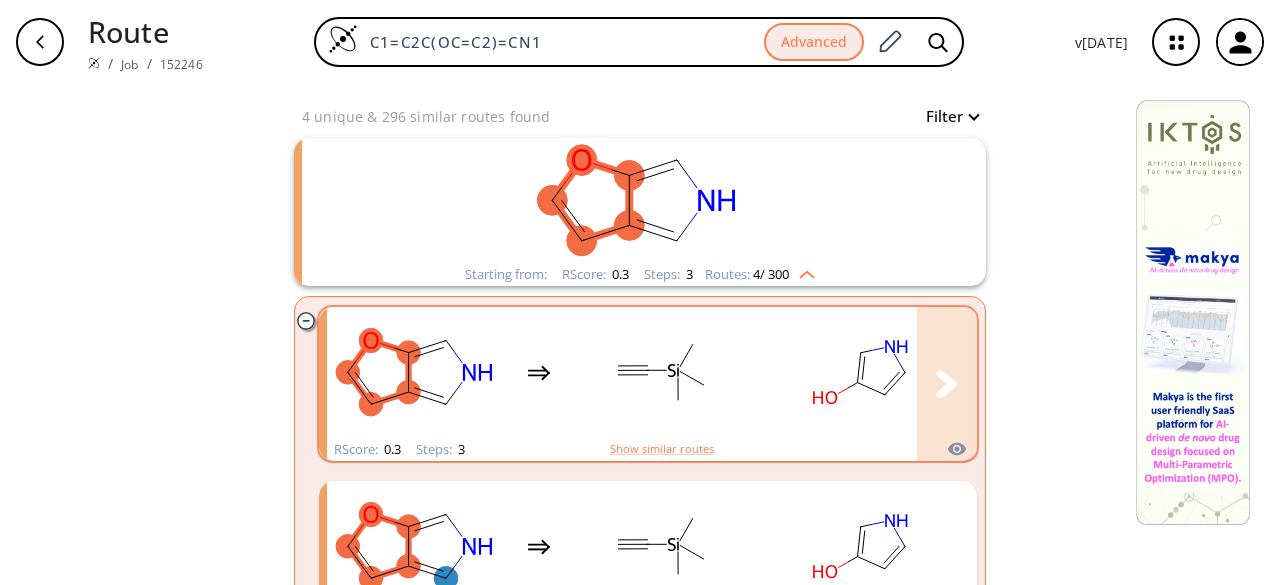 click at bounding box center [739, 372] 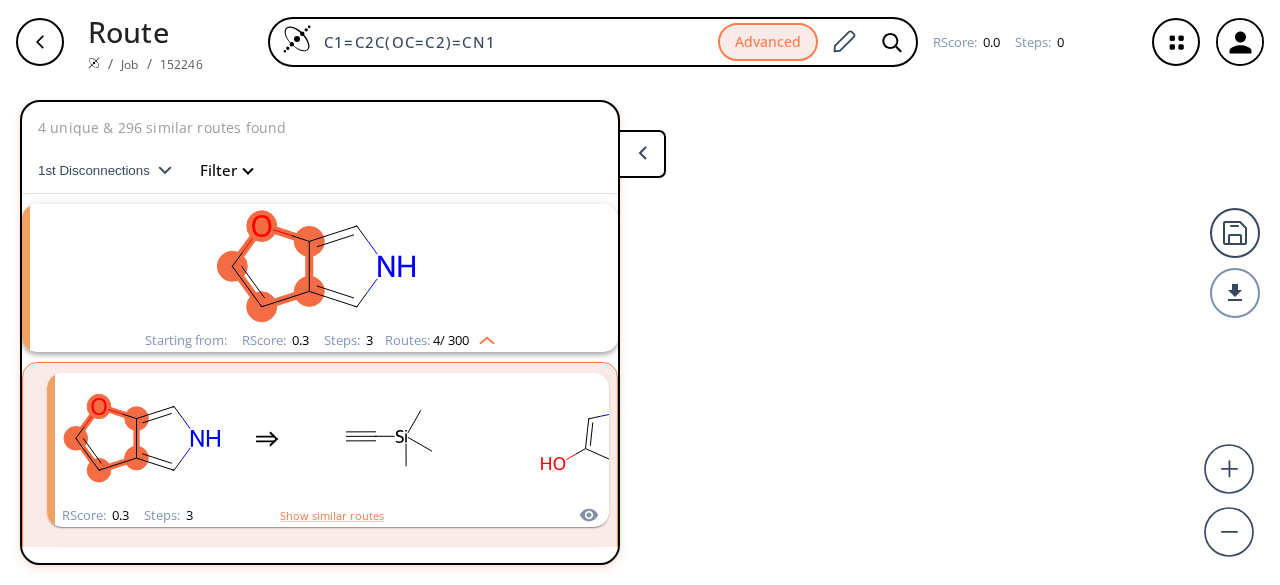 scroll, scrollTop: 45, scrollLeft: 0, axis: vertical 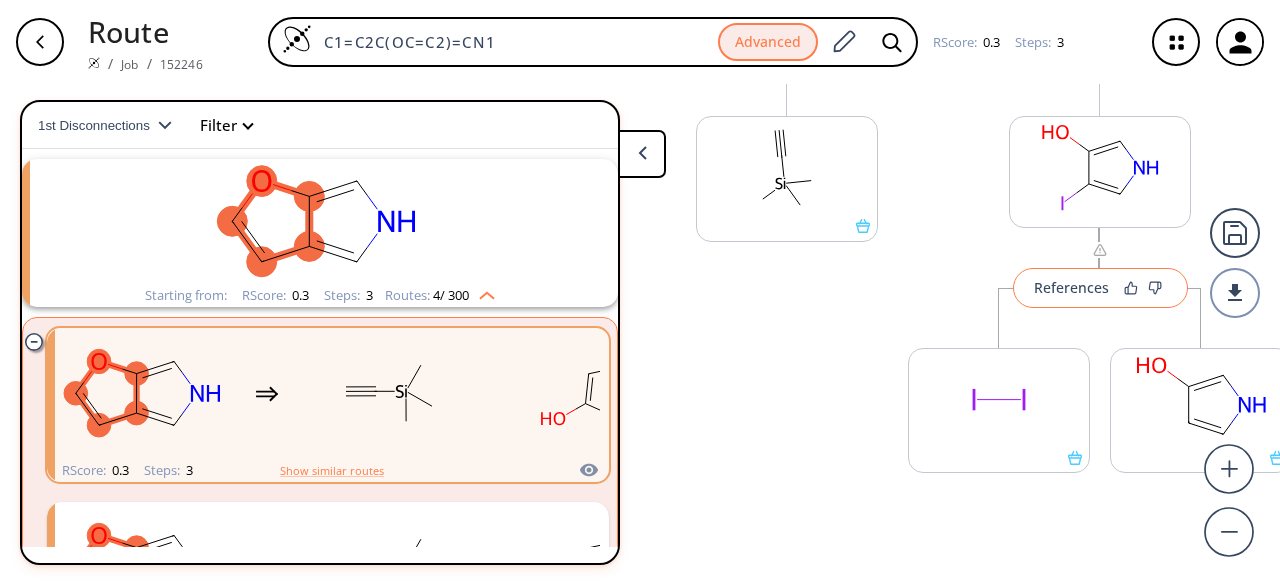 click on "References" at bounding box center [1071, 287] 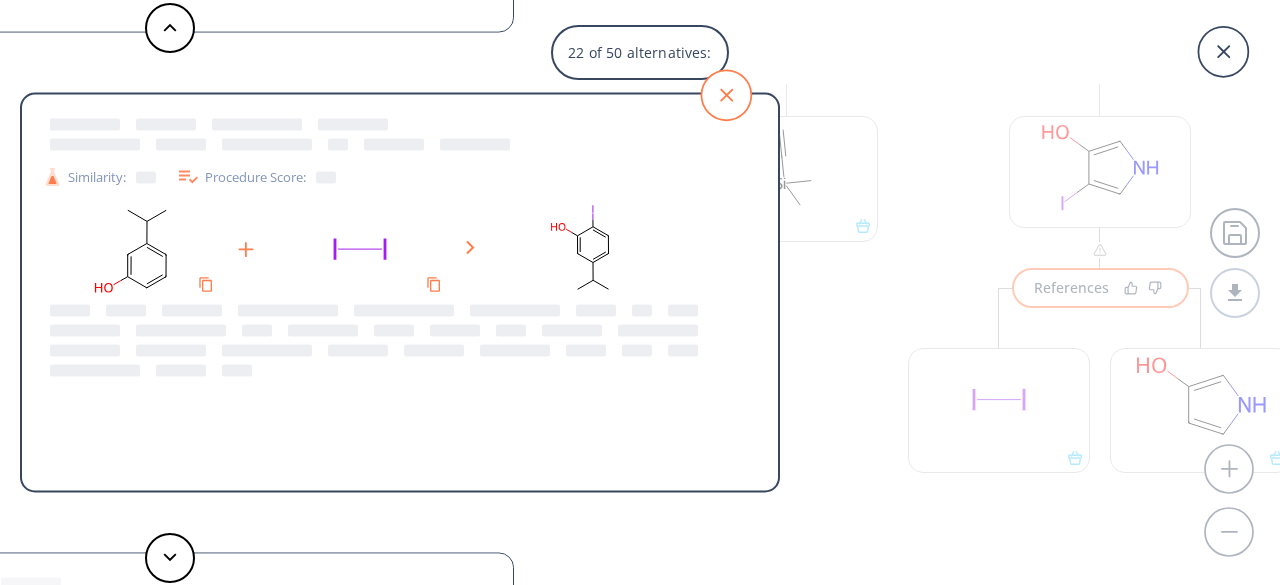 click 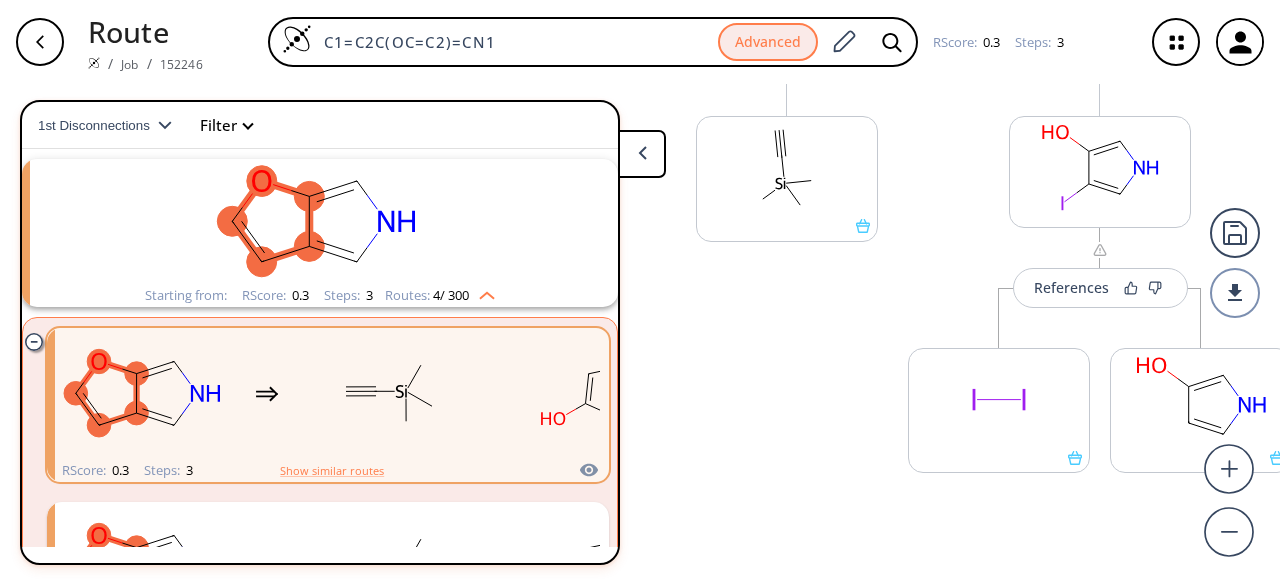 click at bounding box center (642, 154) 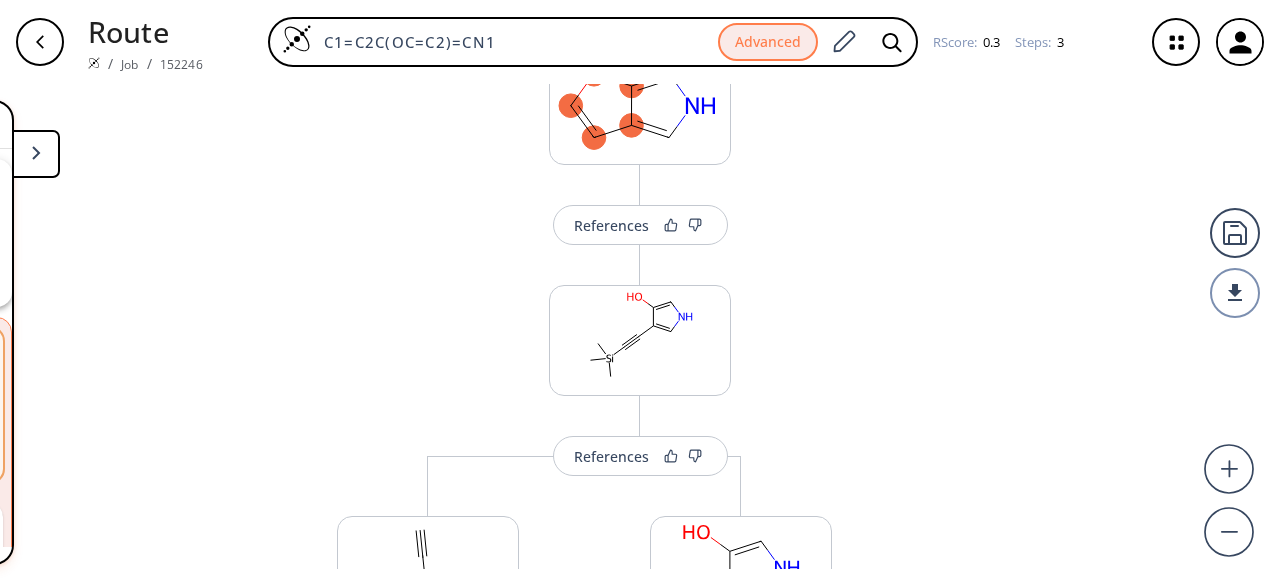 scroll, scrollTop: 0, scrollLeft: 0, axis: both 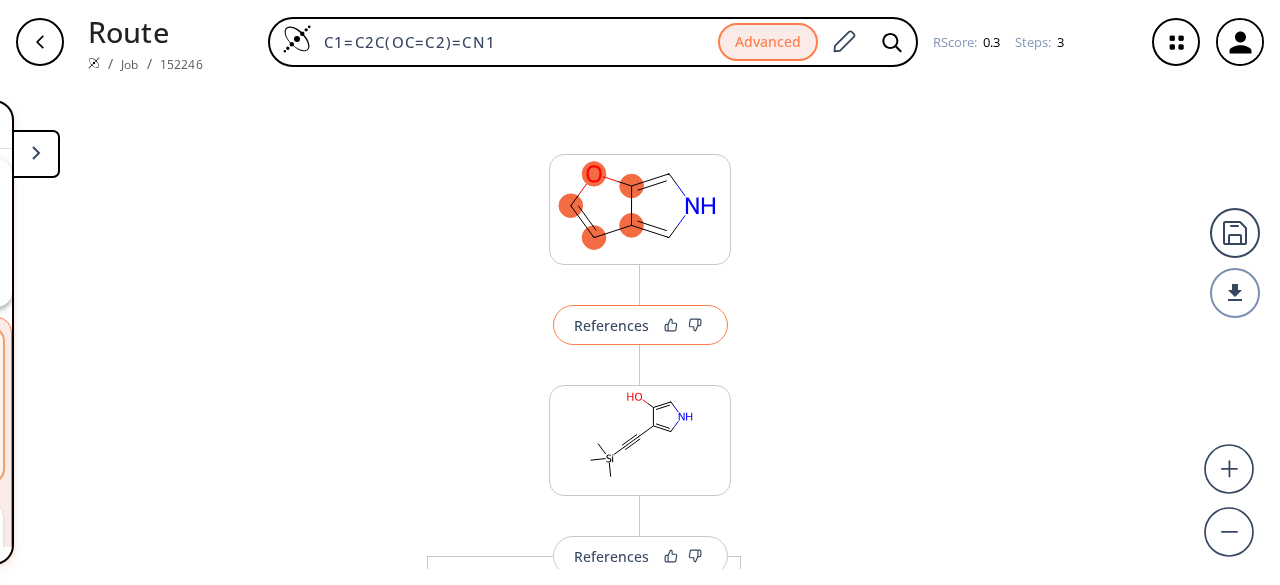 click on "References" at bounding box center [640, 325] 